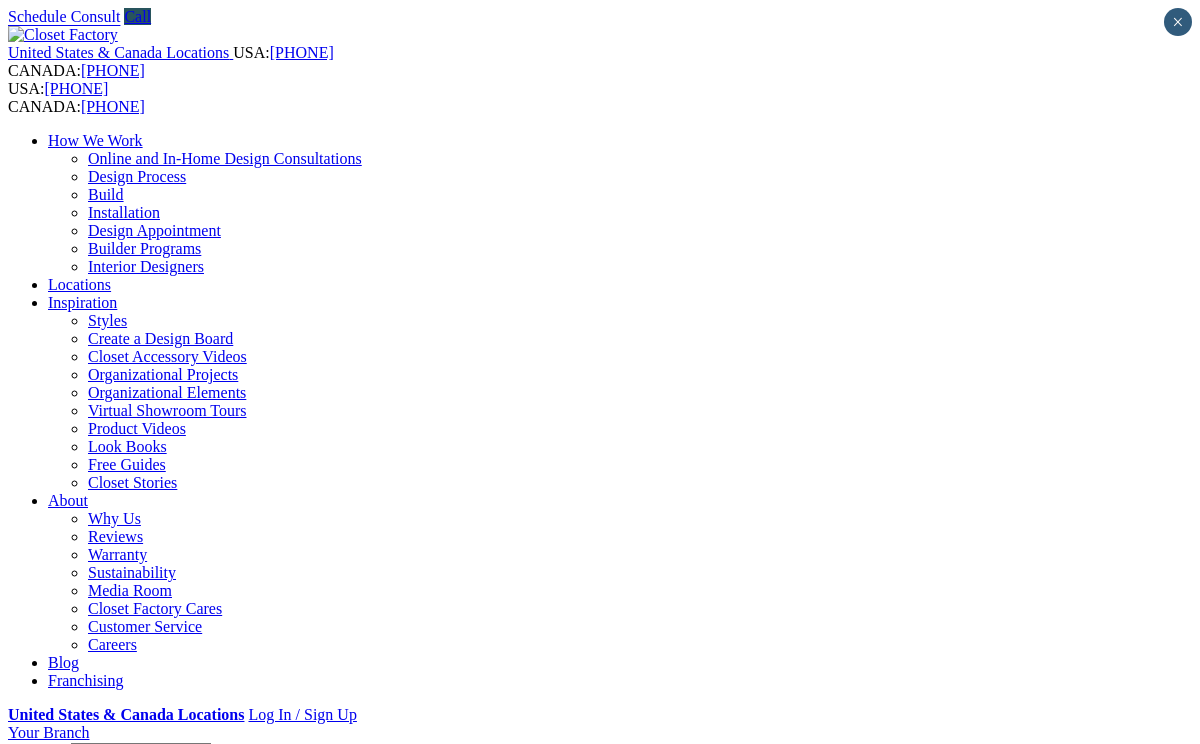 scroll, scrollTop: 0, scrollLeft: 0, axis: both 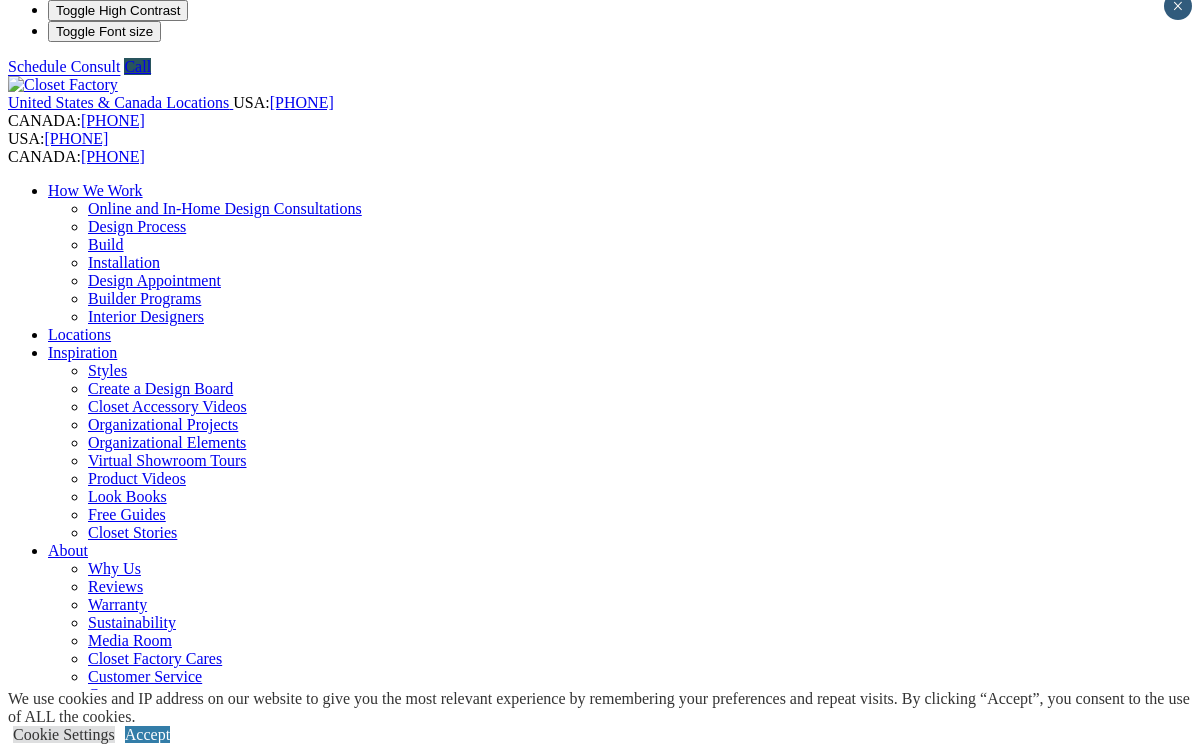 click on "Entertainment Centers" at bounding box center [120, 1050] 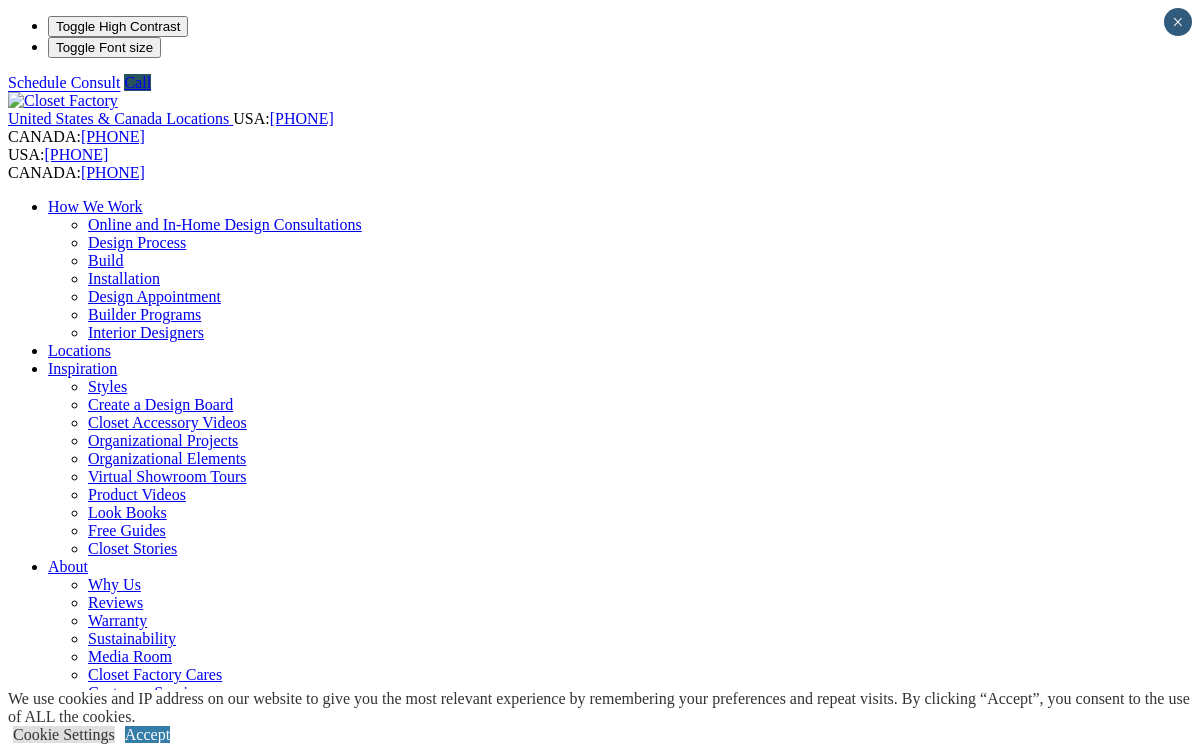 scroll, scrollTop: 0, scrollLeft: 0, axis: both 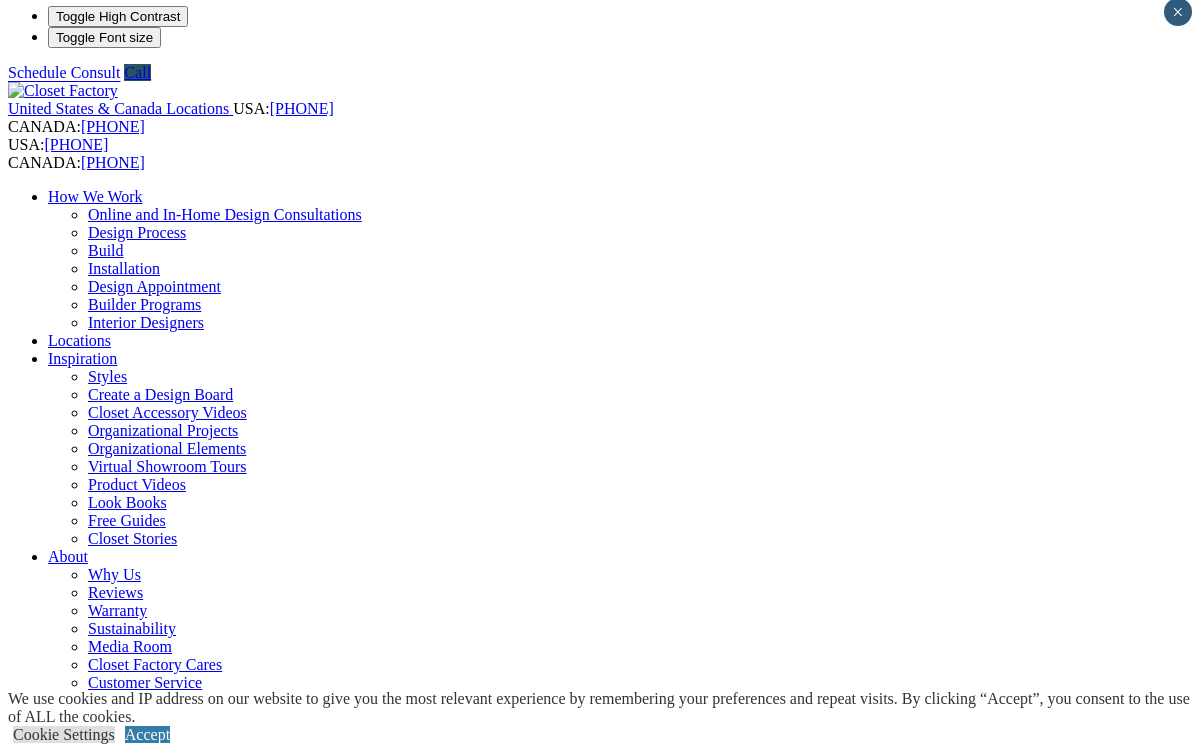 click on "Entertainment Centers" at bounding box center (120, 1056) 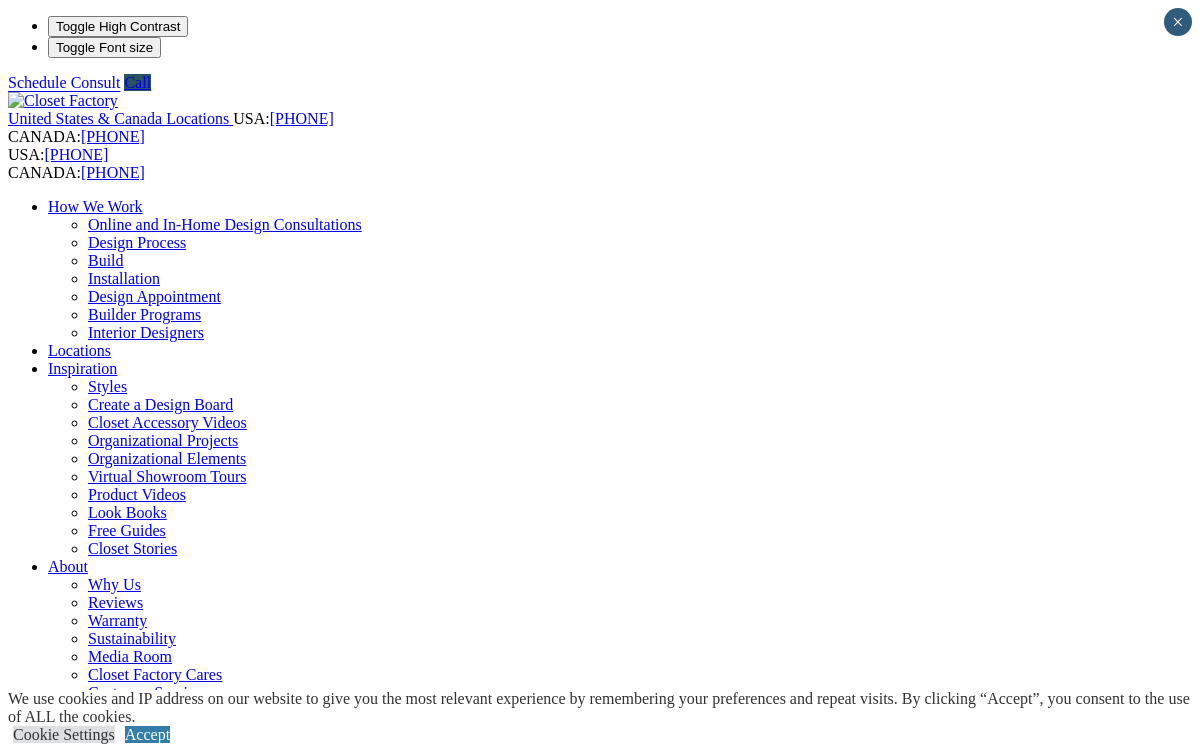 scroll, scrollTop: 0, scrollLeft: 0, axis: both 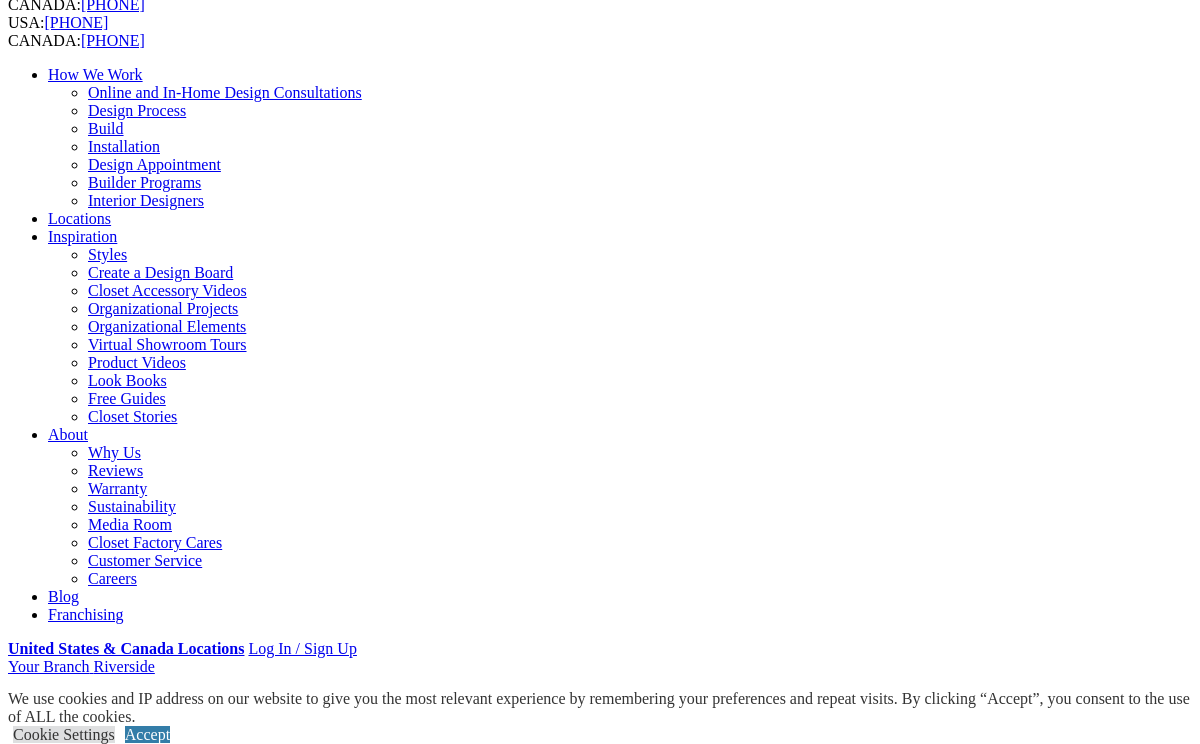 click on "Previous Slide" at bounding box center (600, 2216) 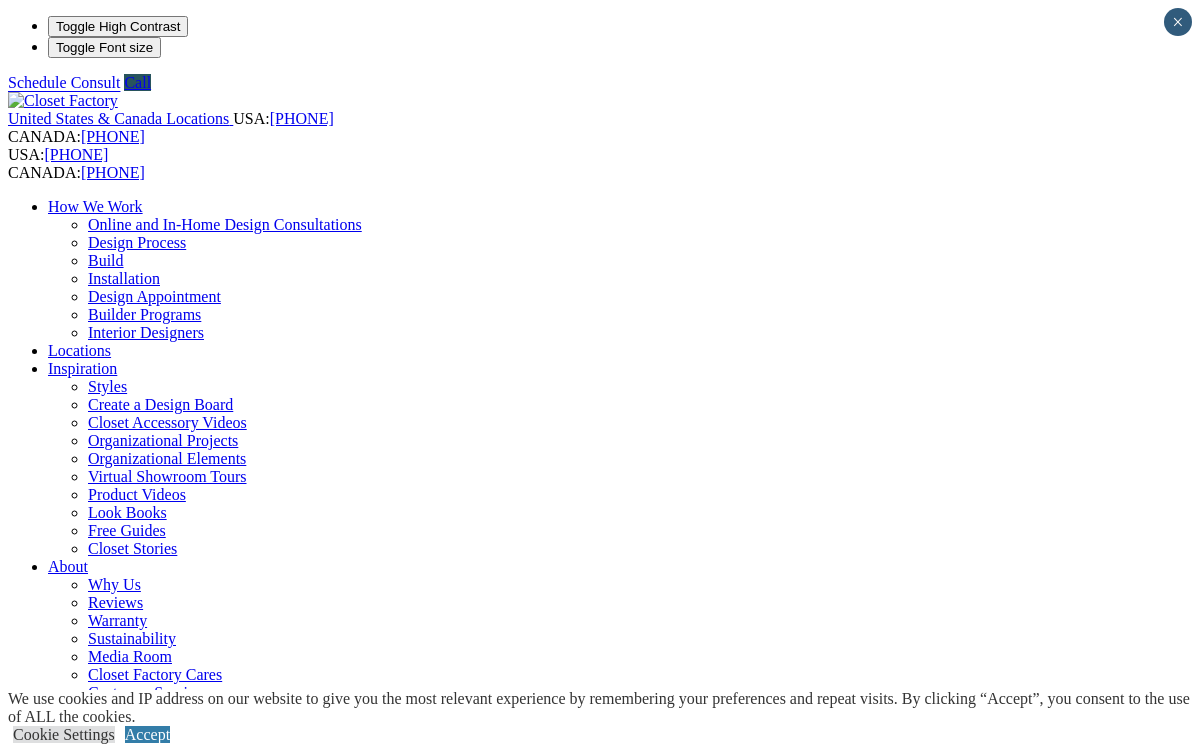 scroll, scrollTop: 16, scrollLeft: 0, axis: vertical 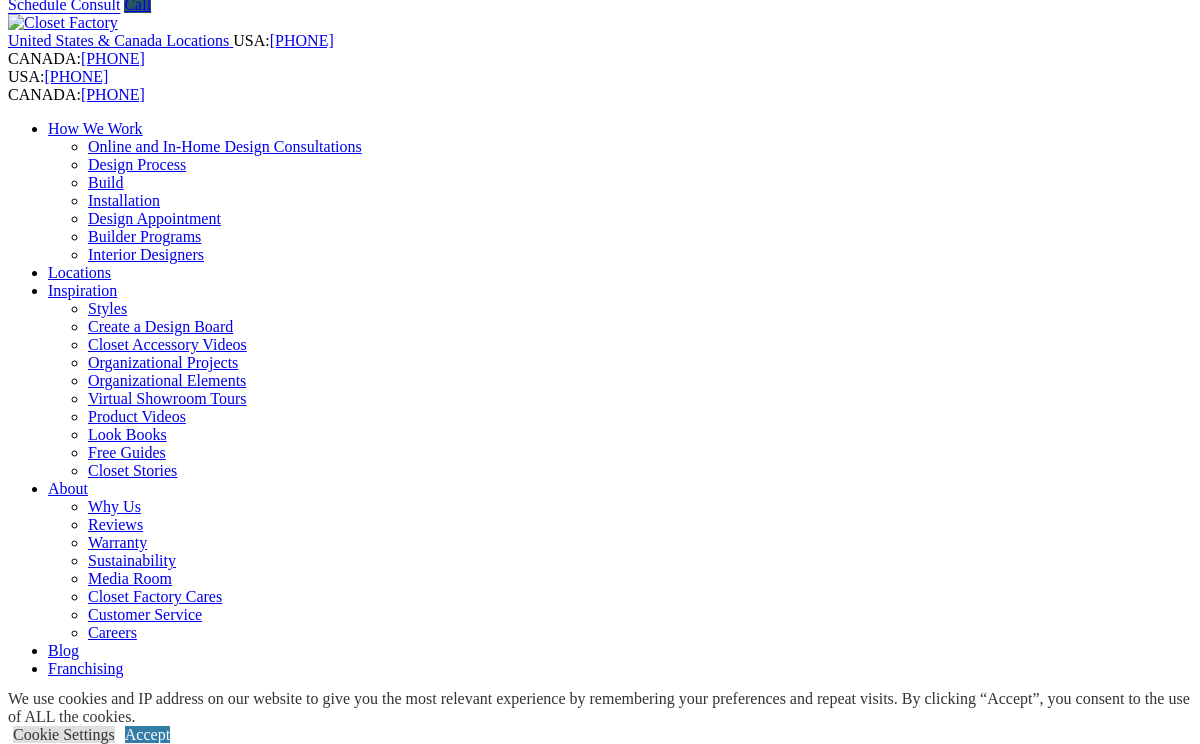 click on "Next Slide" at bounding box center (600, 1787) 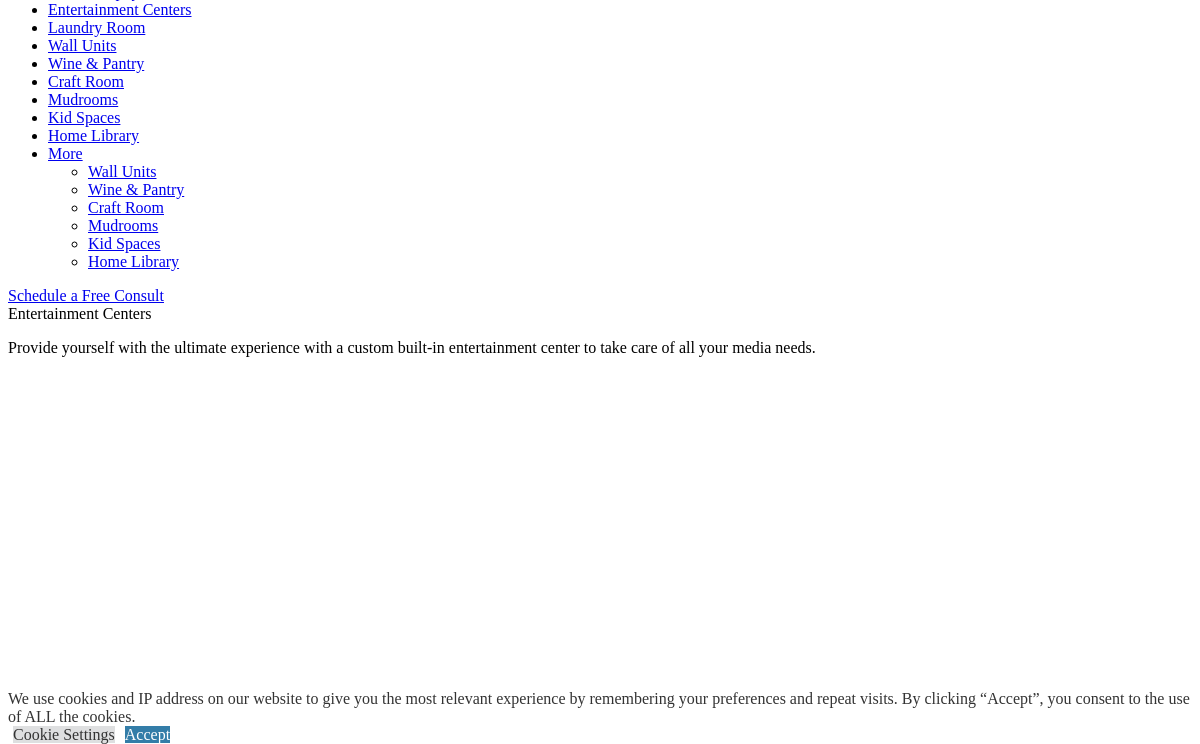 scroll, scrollTop: 1062, scrollLeft: 0, axis: vertical 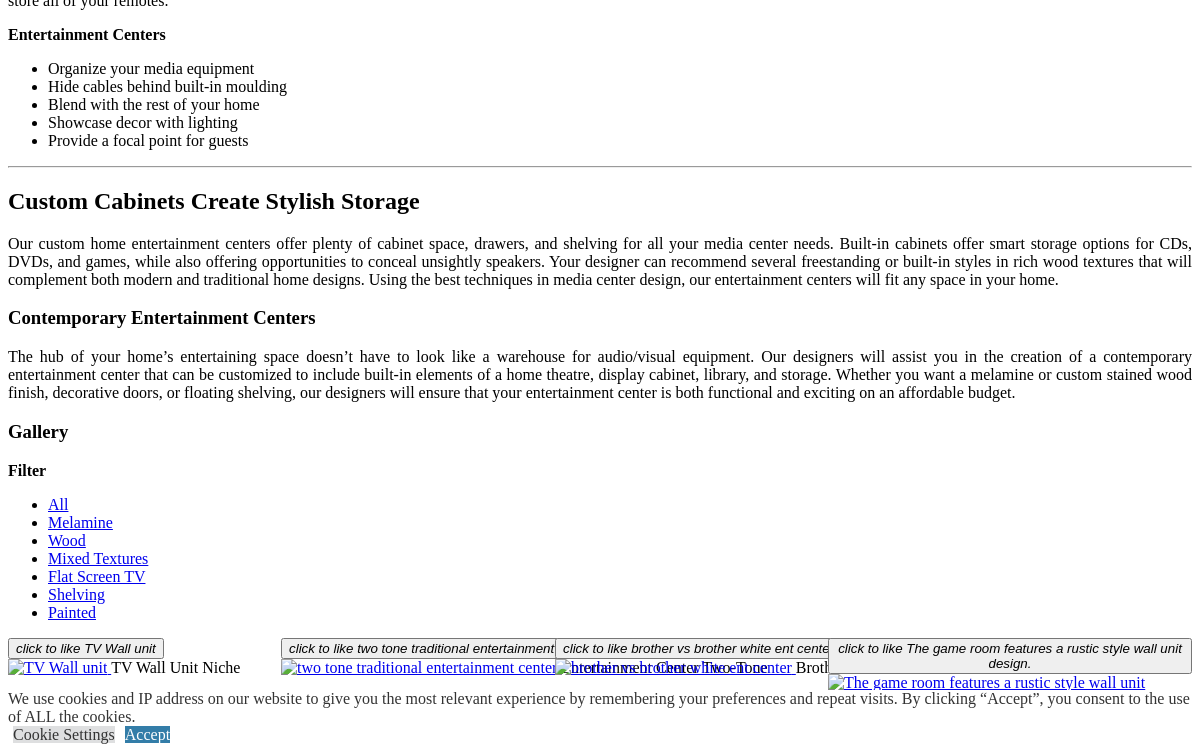 click on "Entertainment Centers
Provide yourself with the ultimate experience with a custom built-in entertainment center to take care of all your media needs.
Entertainment Centers
Provide yourself with the ultimate experience with a custom built-in entertainment center to take care of all your media needs.
Entertainment Center
We style your custom built entertainment center to blend with your style while considering your current and future media needs.
Entertainment Centers
Provide yourself with the ultimate experience with a custom built-in entertainment center to take care of all your media needs.
Entertainment Center
We style your custom built entertainment center to blend with your style while considering your current and future media needs.
Entertainment Centers
Provide yourself with the ultimate experience with a custom built-in entertainment center to take care of all your media needs.
Entertainment Center
Previous Slide Next Slide
Gallery
Styles" at bounding box center (600, 17540) 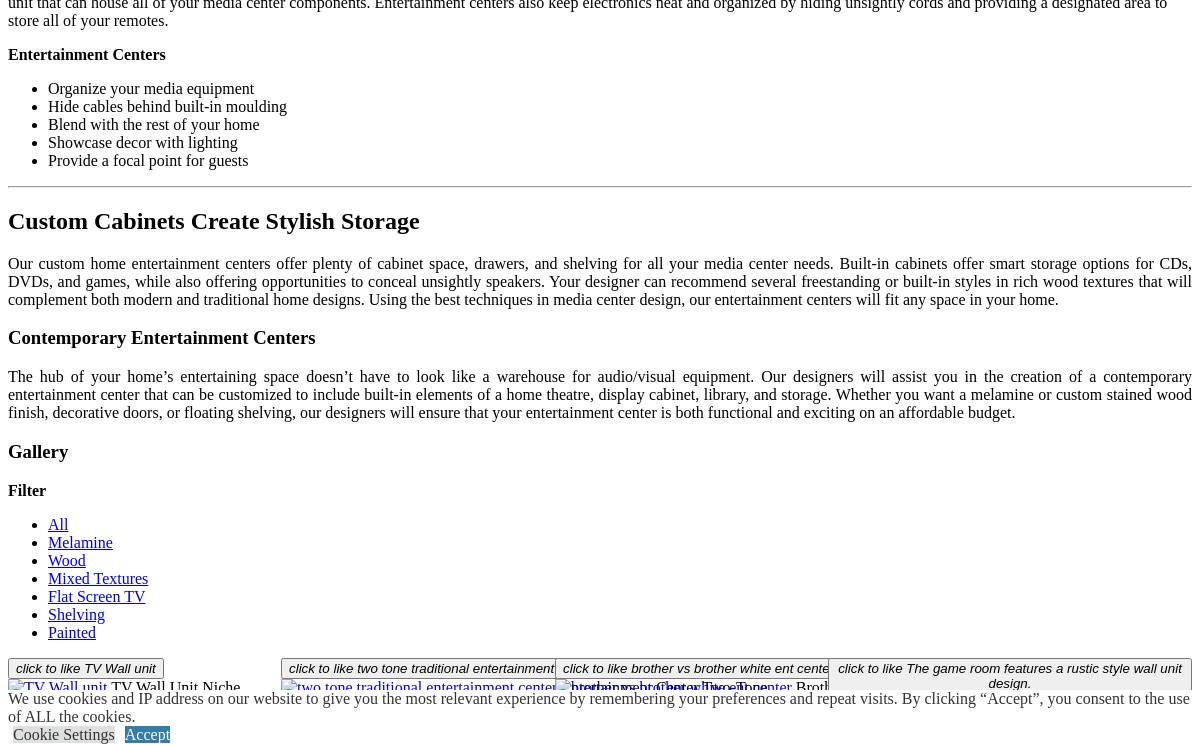 scroll, scrollTop: 2165, scrollLeft: 0, axis: vertical 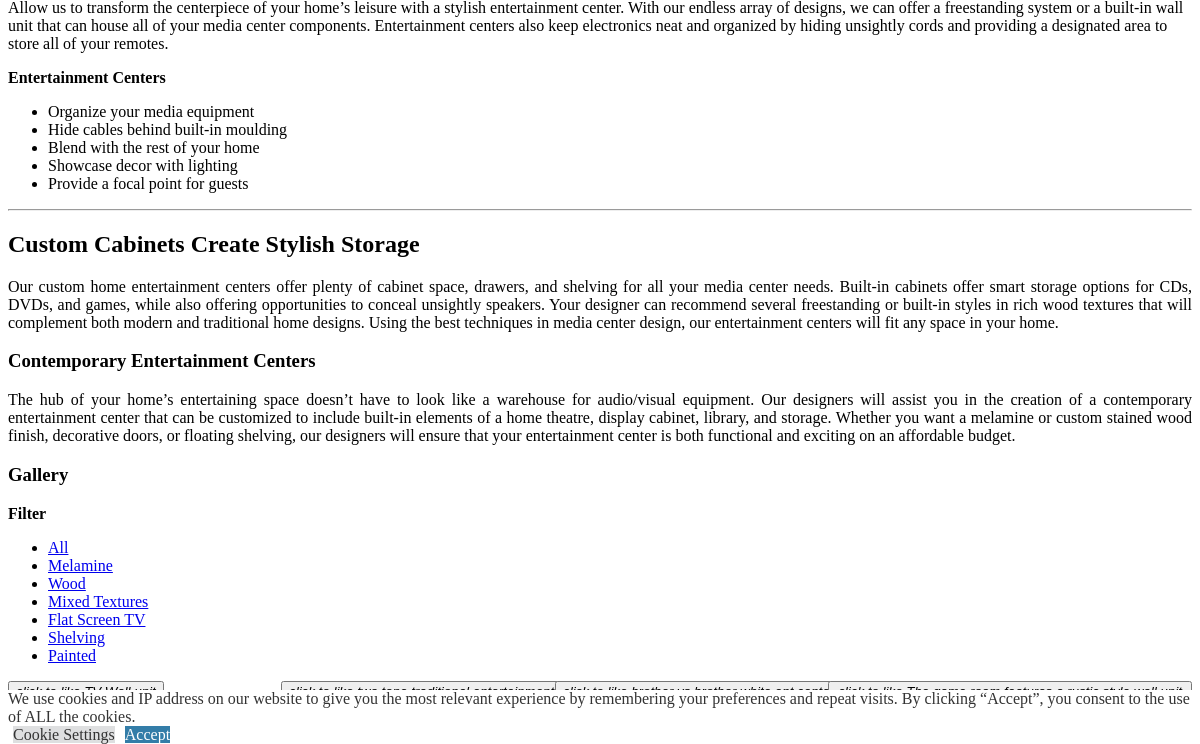 click at bounding box center [179, 1409] 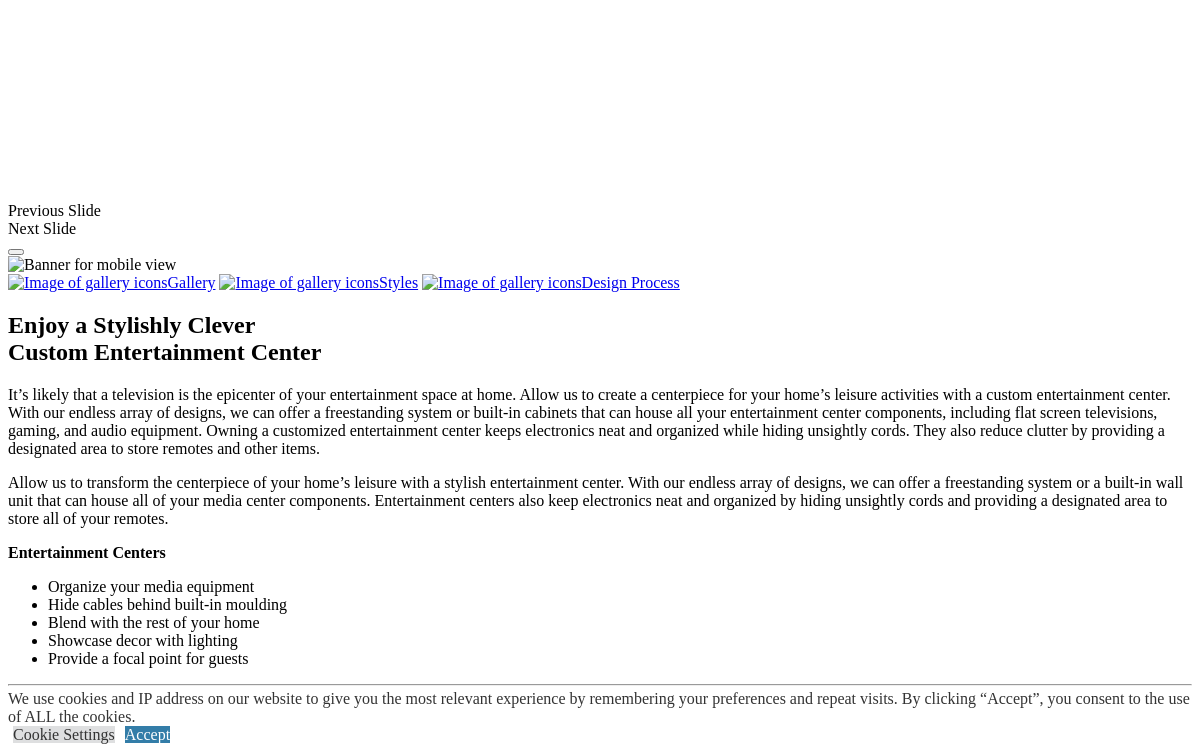 scroll, scrollTop: 1634, scrollLeft: 0, axis: vertical 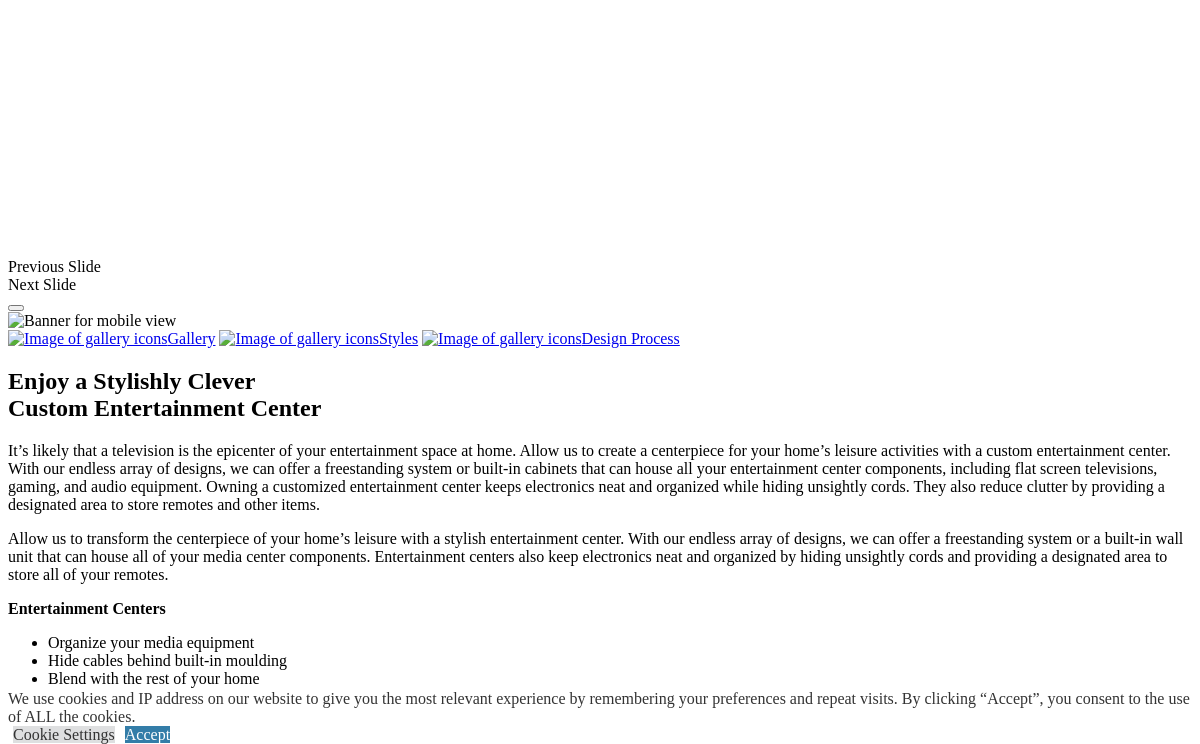 click at bounding box center (1010, 1440) 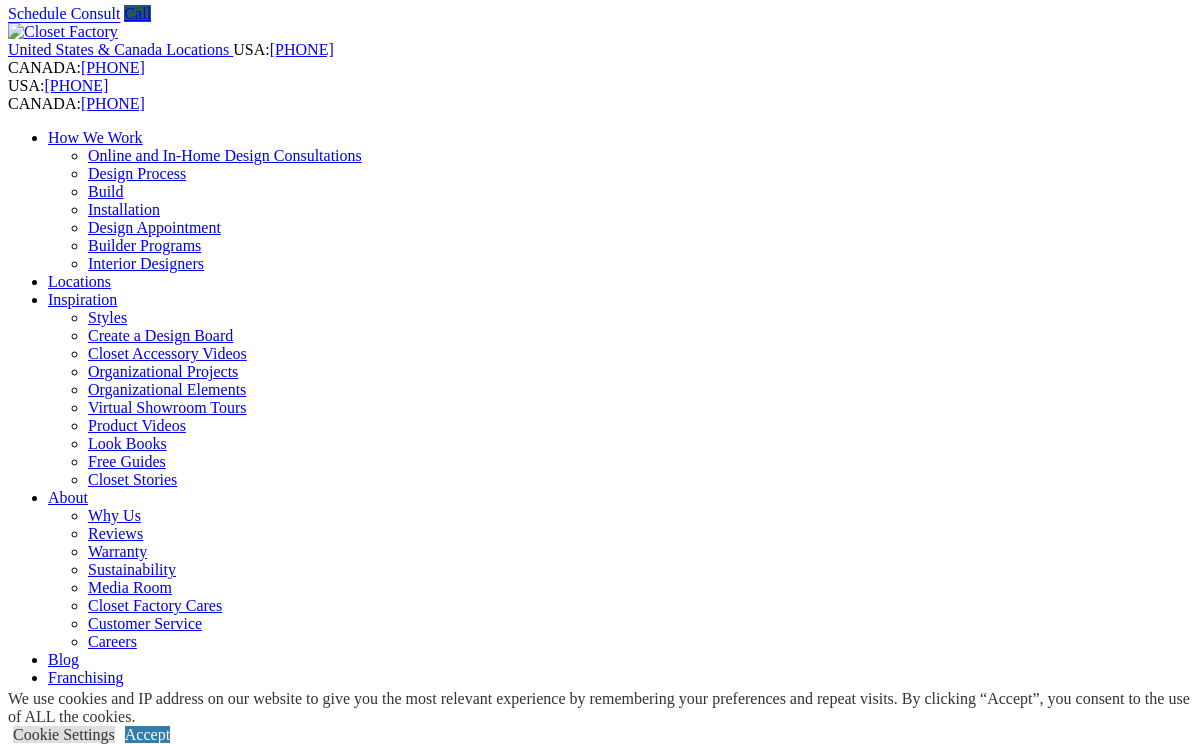 scroll, scrollTop: 0, scrollLeft: 0, axis: both 